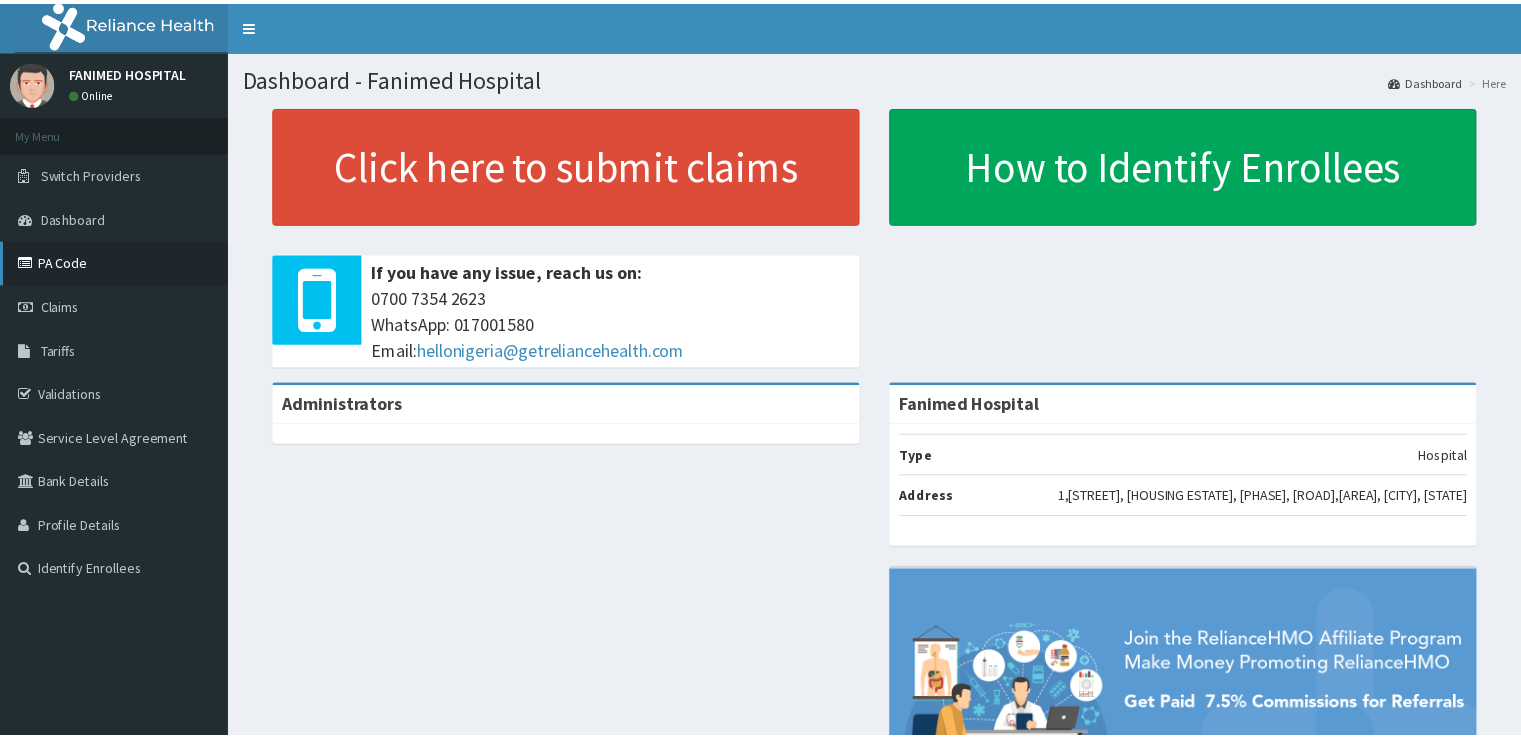 scroll, scrollTop: 0, scrollLeft: 0, axis: both 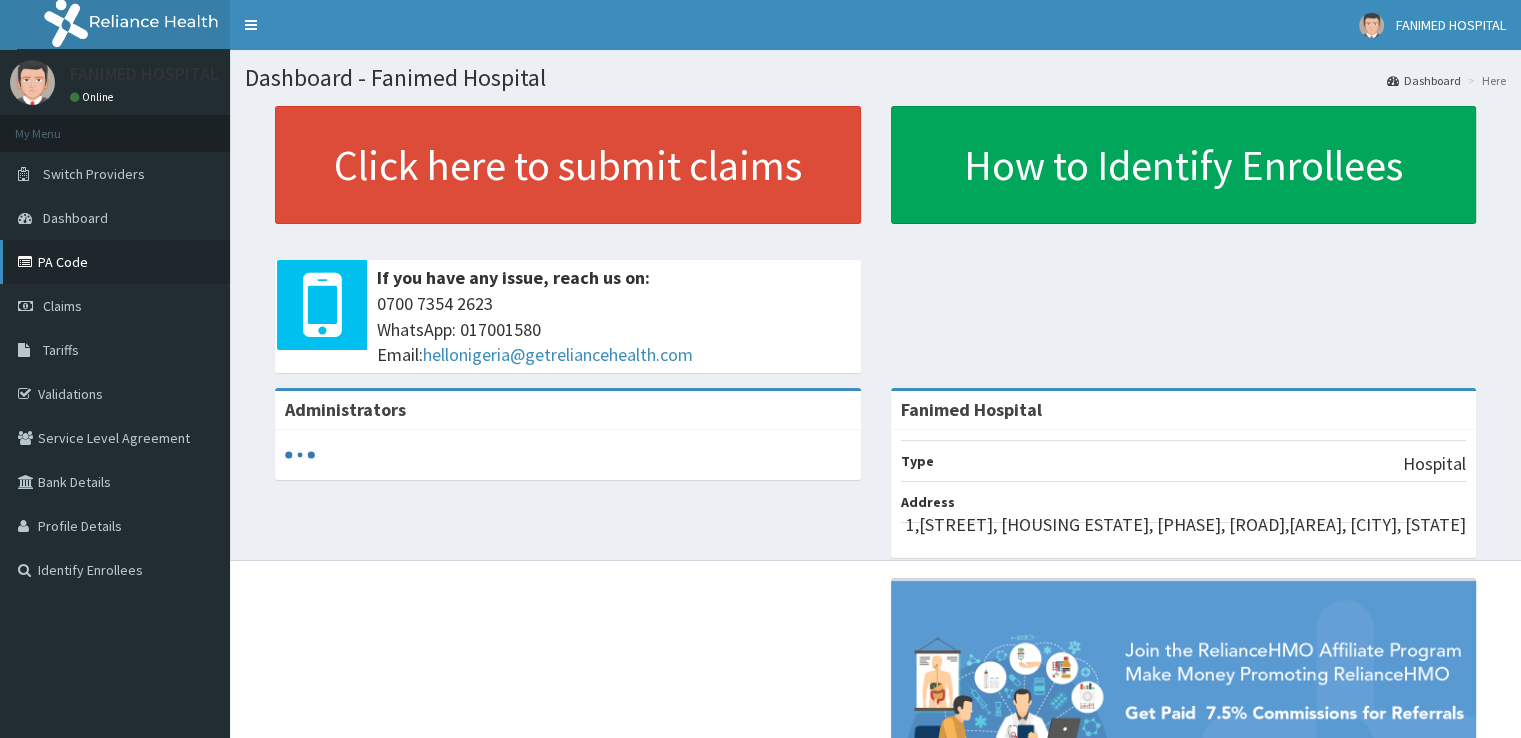click on "PA Code" at bounding box center [115, 262] 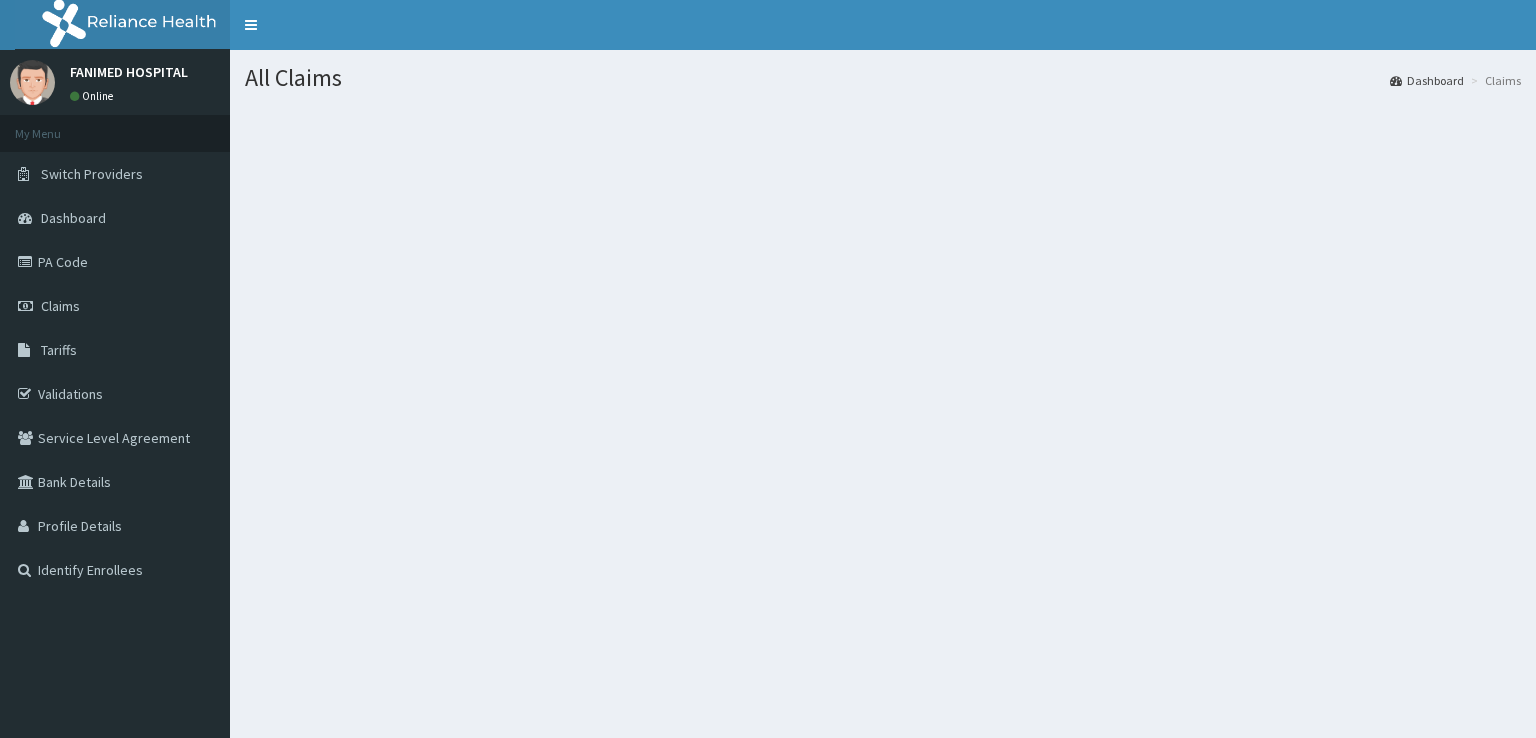 scroll, scrollTop: 0, scrollLeft: 0, axis: both 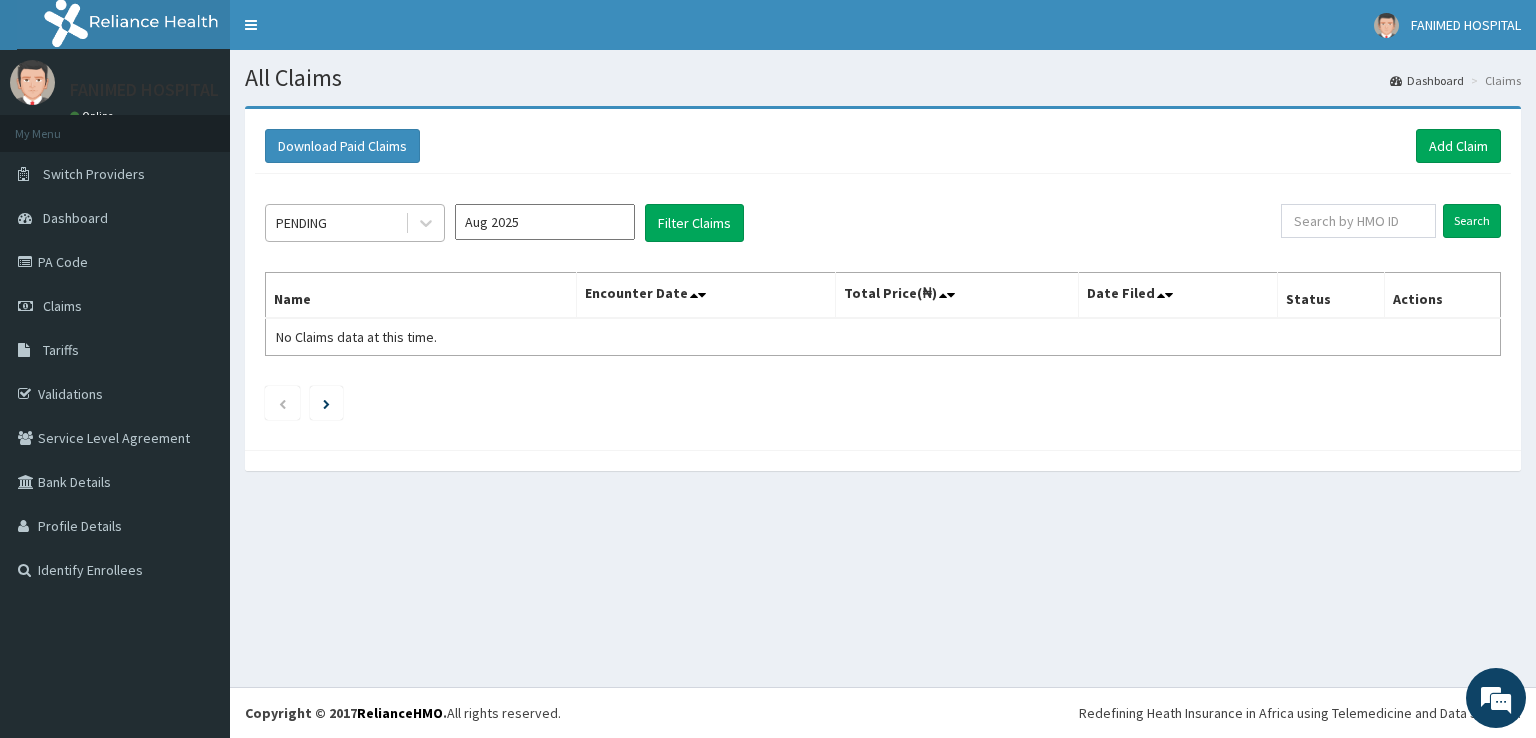 click on "PENDING" at bounding box center [301, 223] 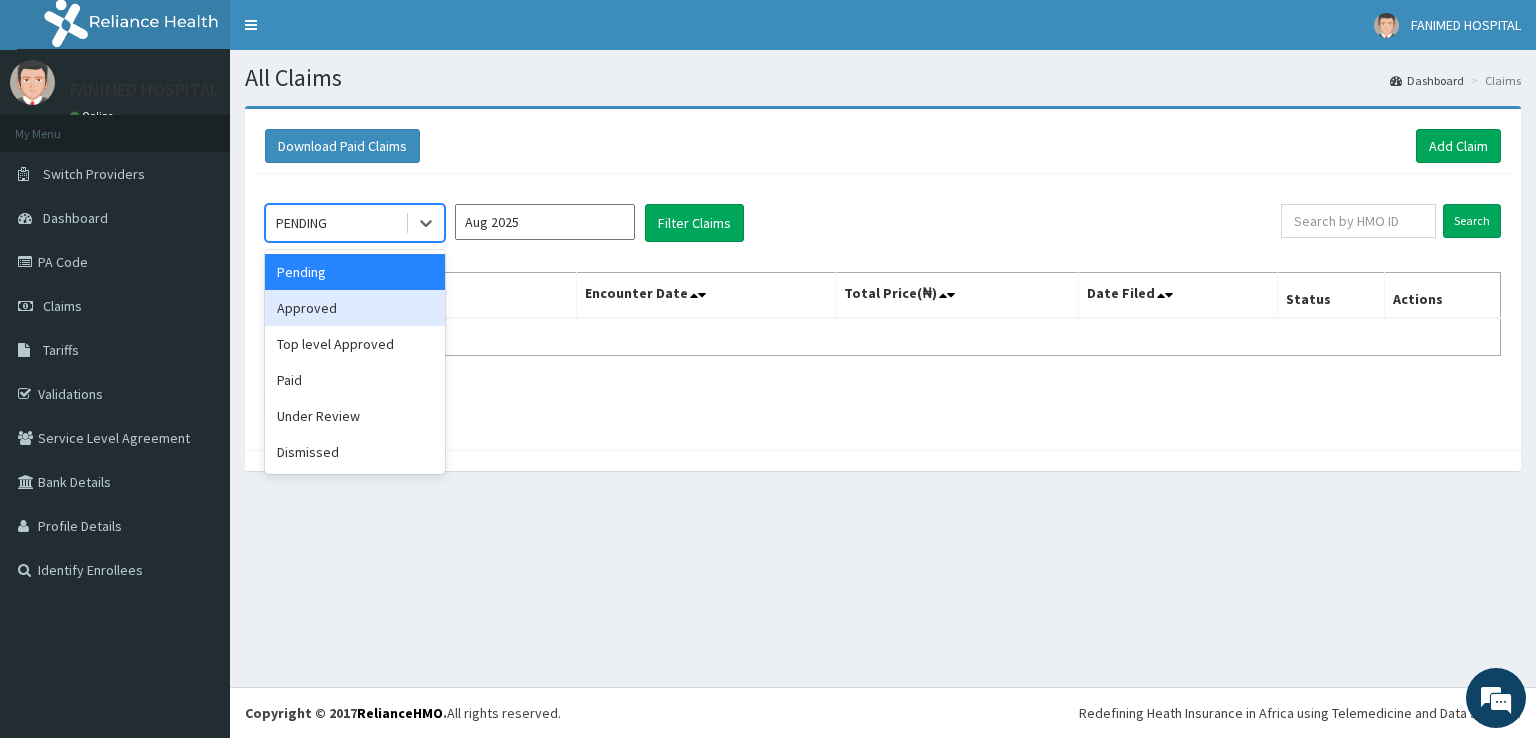 click on "Approved" at bounding box center [355, 308] 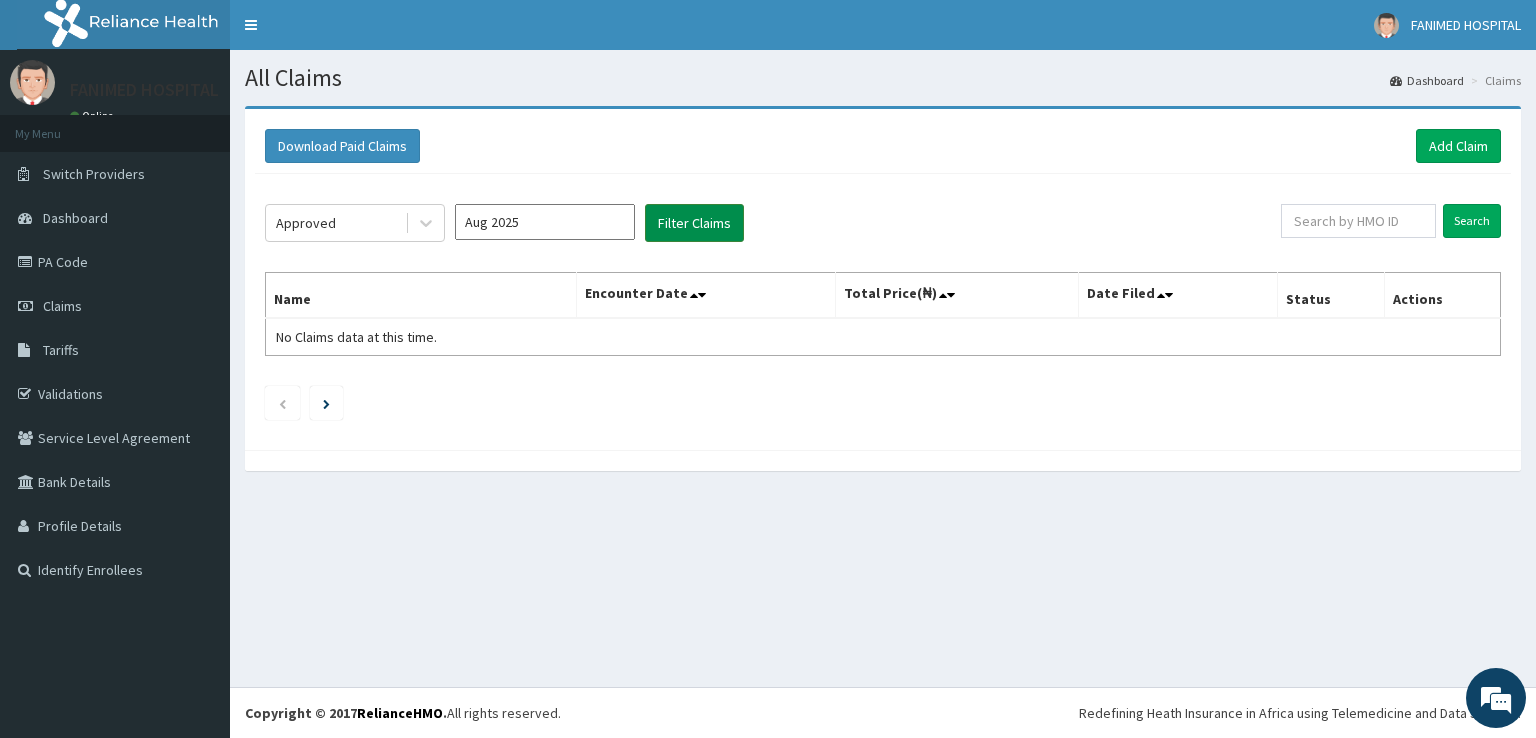 click on "Filter Claims" at bounding box center [694, 223] 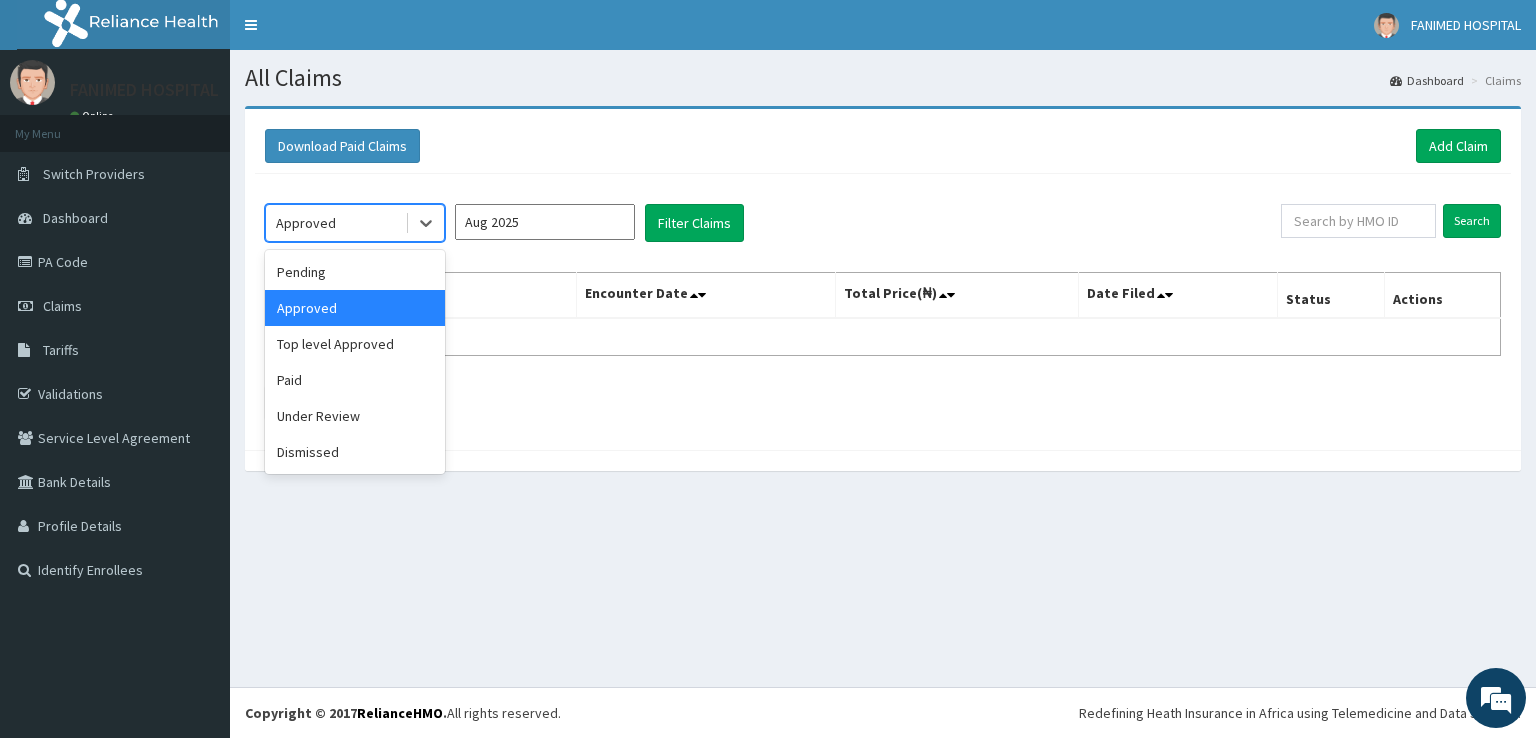 click on "Approved" at bounding box center (335, 223) 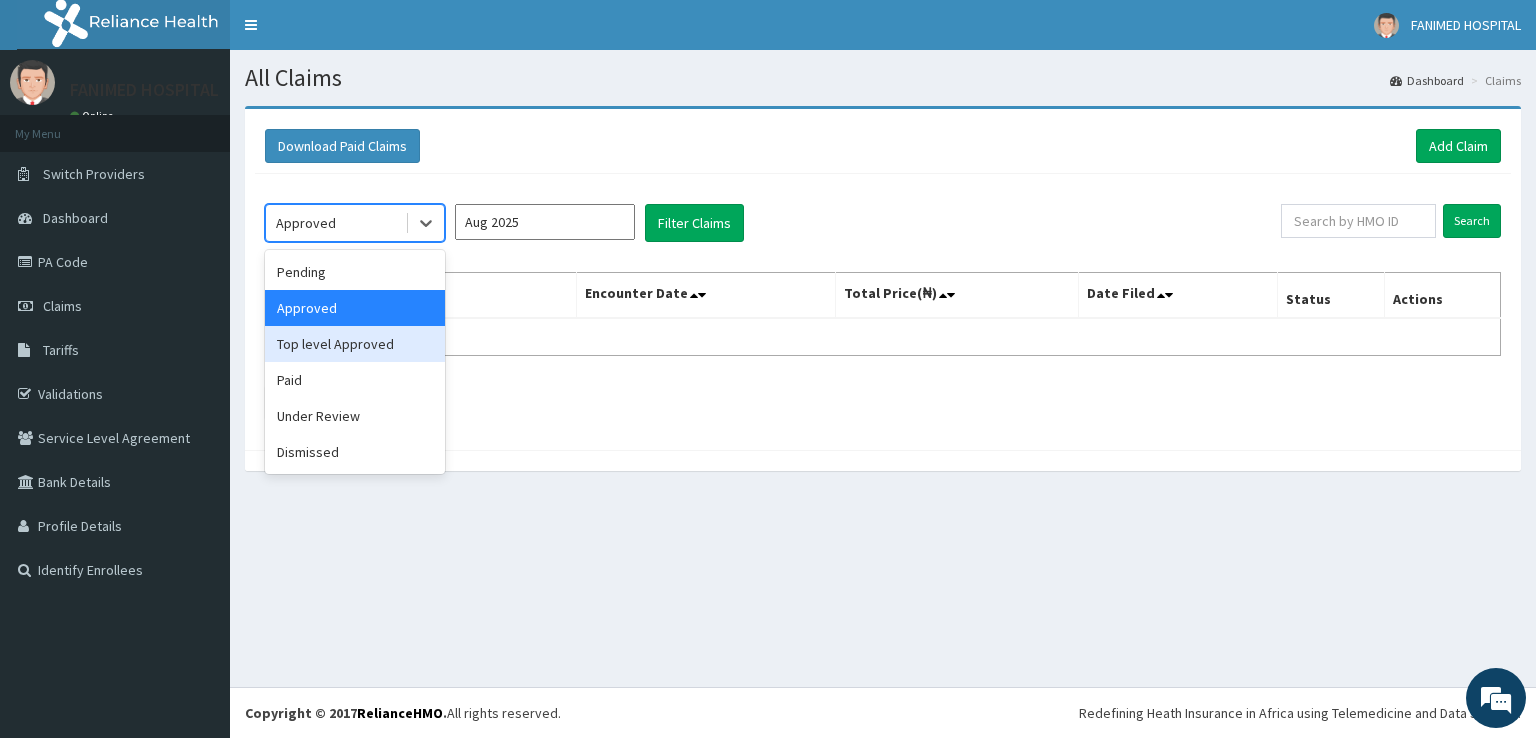 scroll, scrollTop: 0, scrollLeft: 0, axis: both 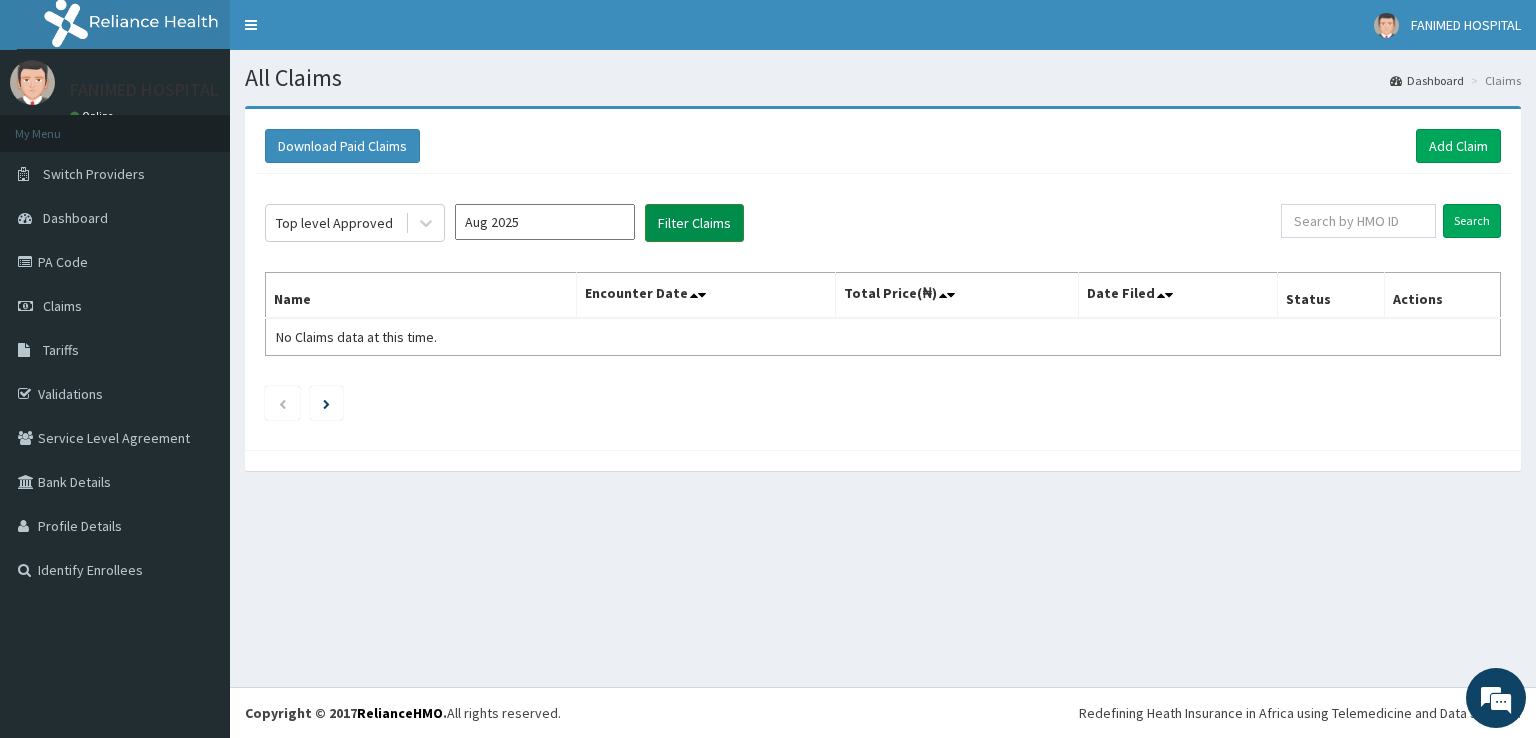 click on "Filter Claims" at bounding box center [694, 223] 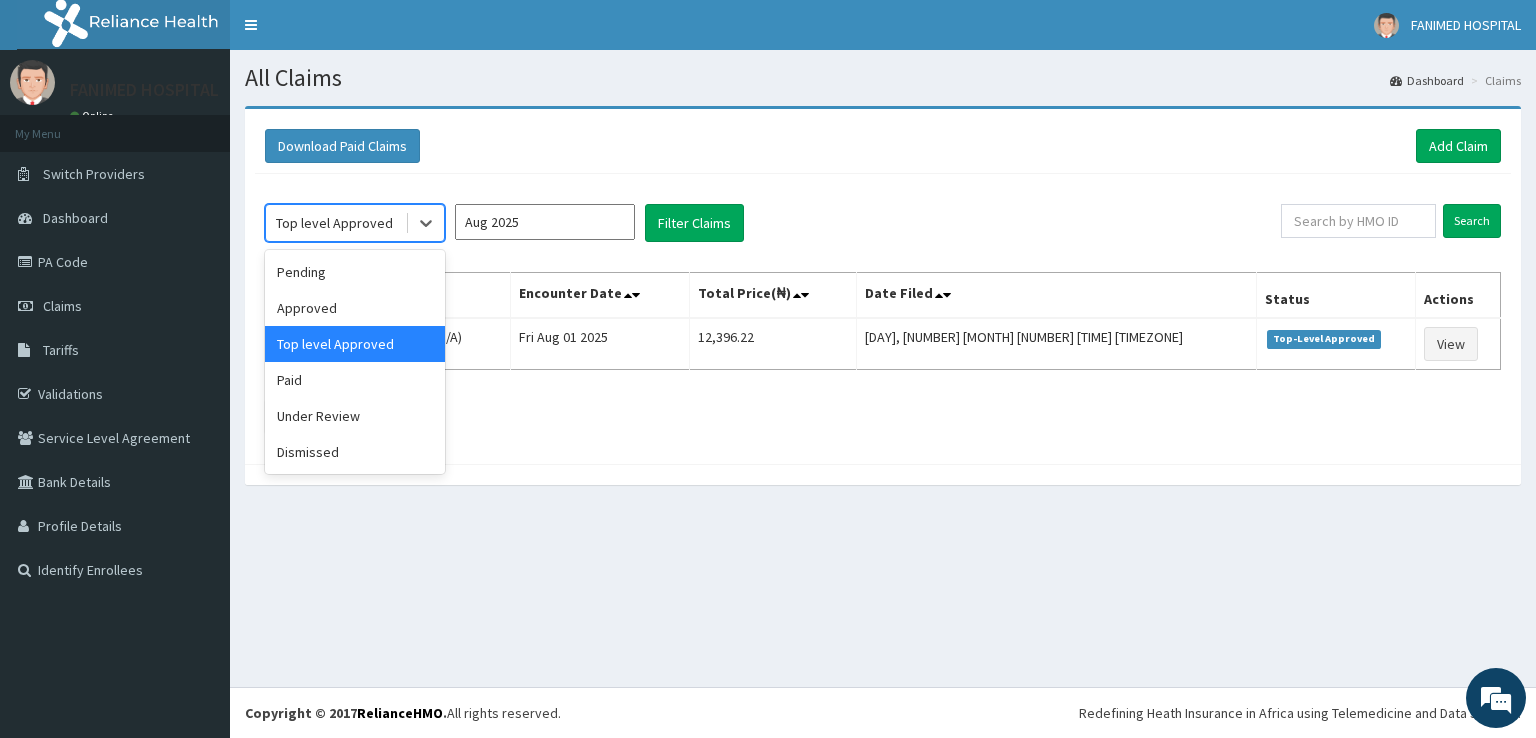 click on "Top level Approved" at bounding box center (334, 223) 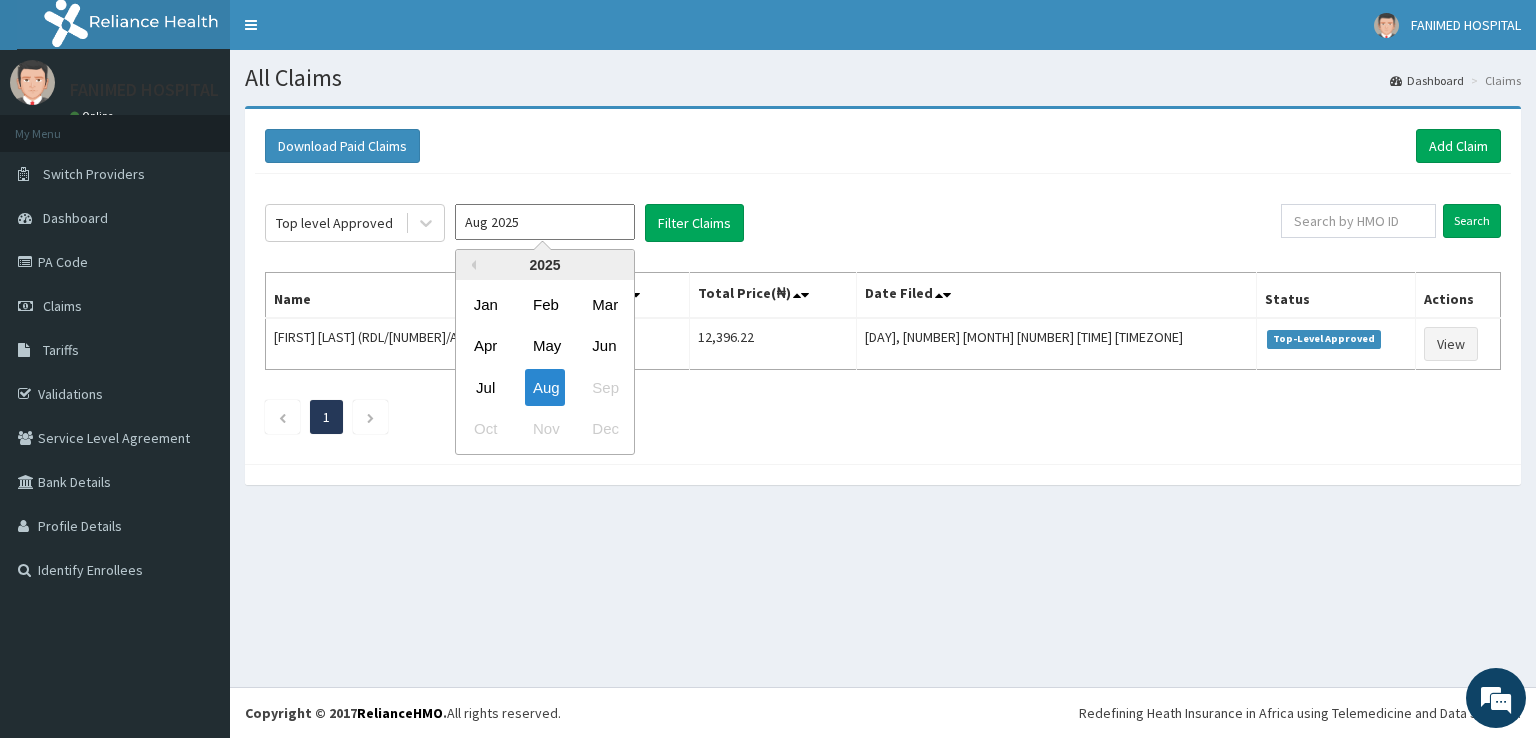 click on "Aug 2025" at bounding box center (545, 222) 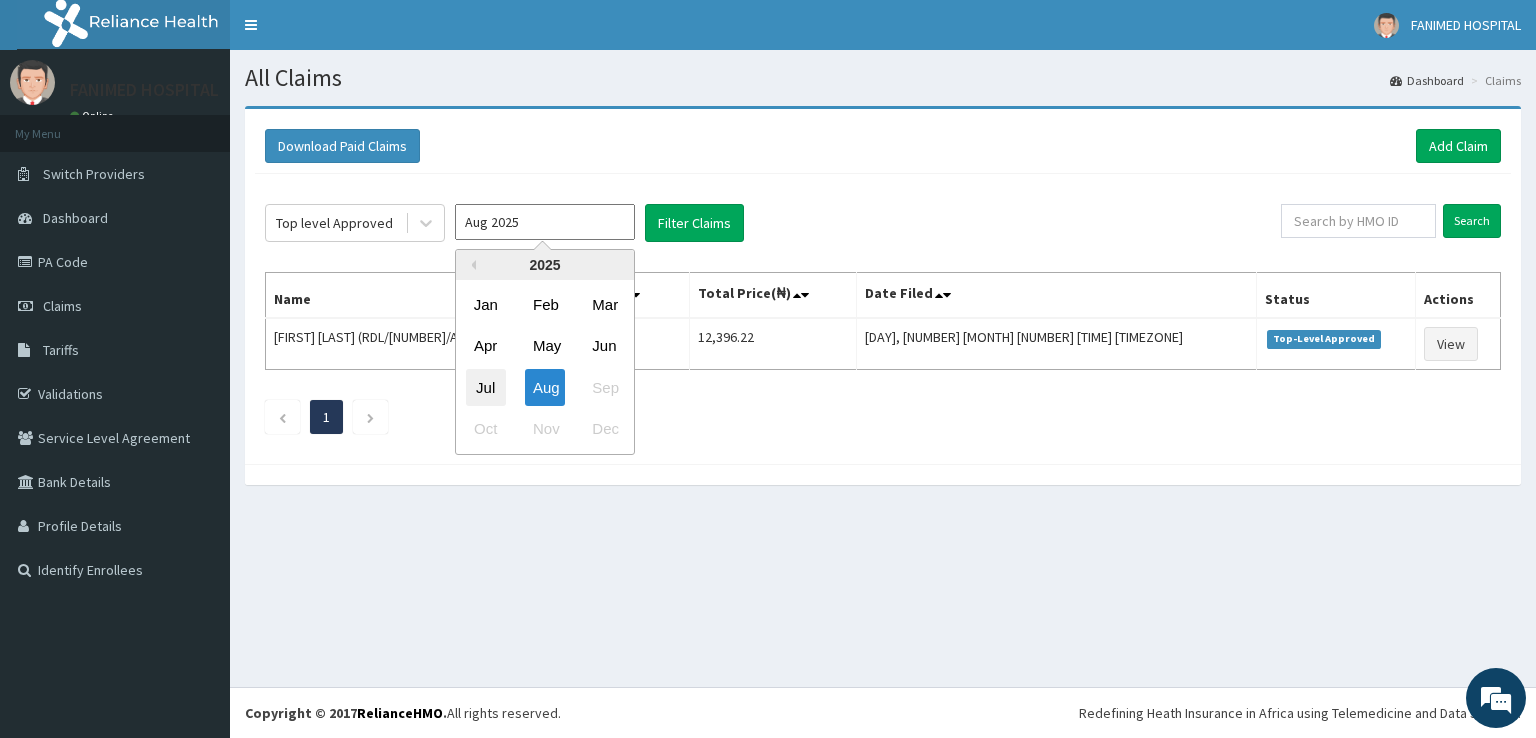 click on "Jul" at bounding box center (486, 387) 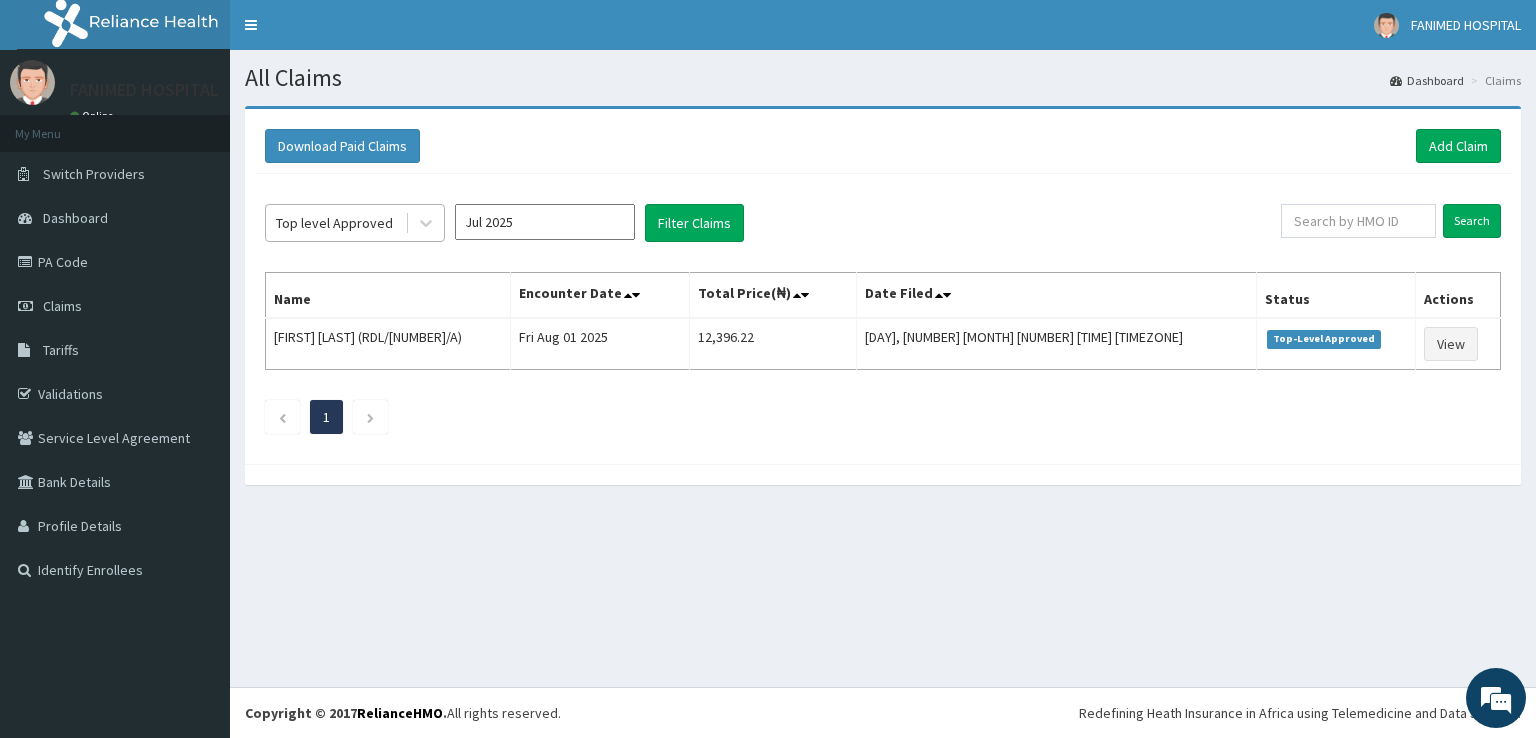 click on "Top level Approved" at bounding box center [334, 223] 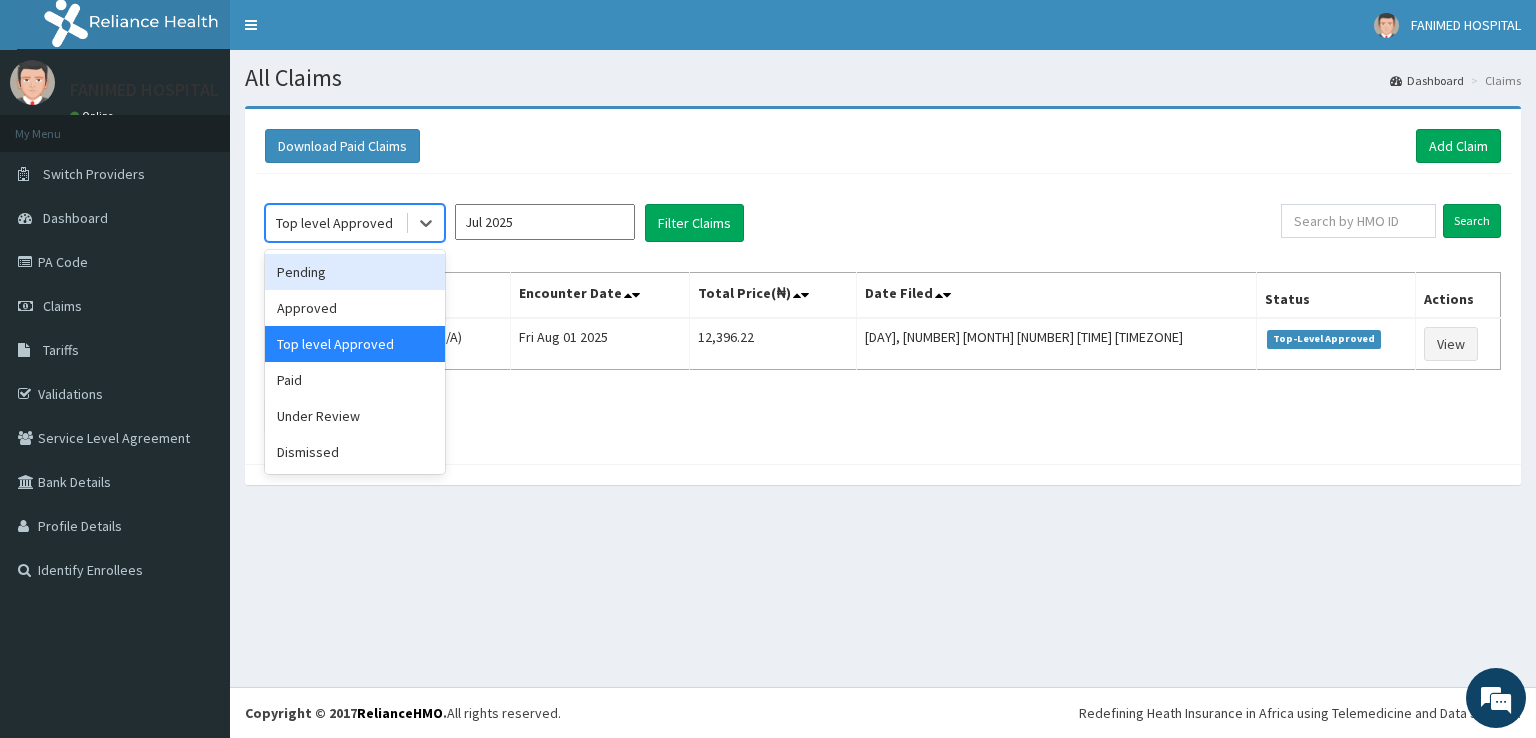 click on "Pending" at bounding box center [355, 272] 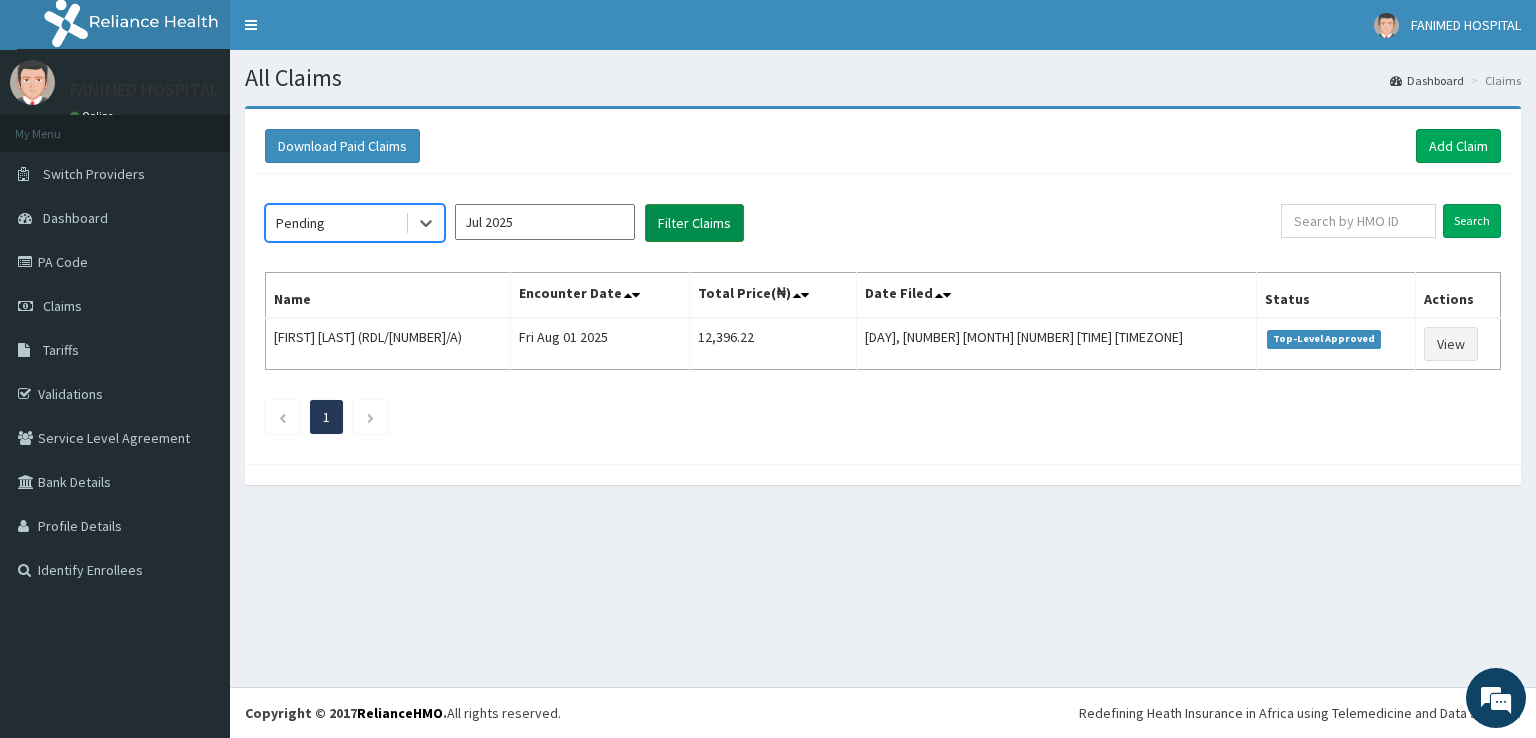 click on "Filter Claims" at bounding box center (694, 223) 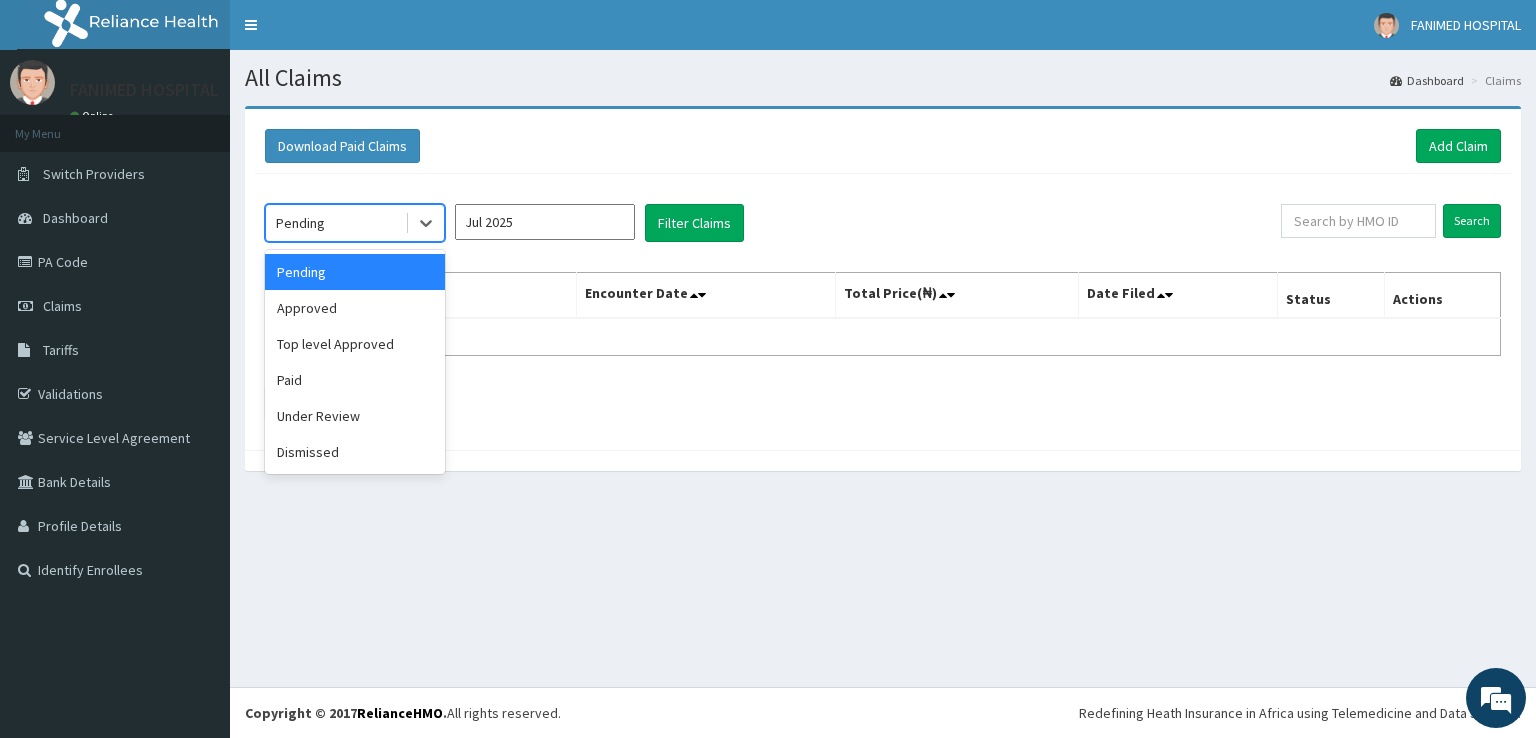click on "Pending" at bounding box center (335, 223) 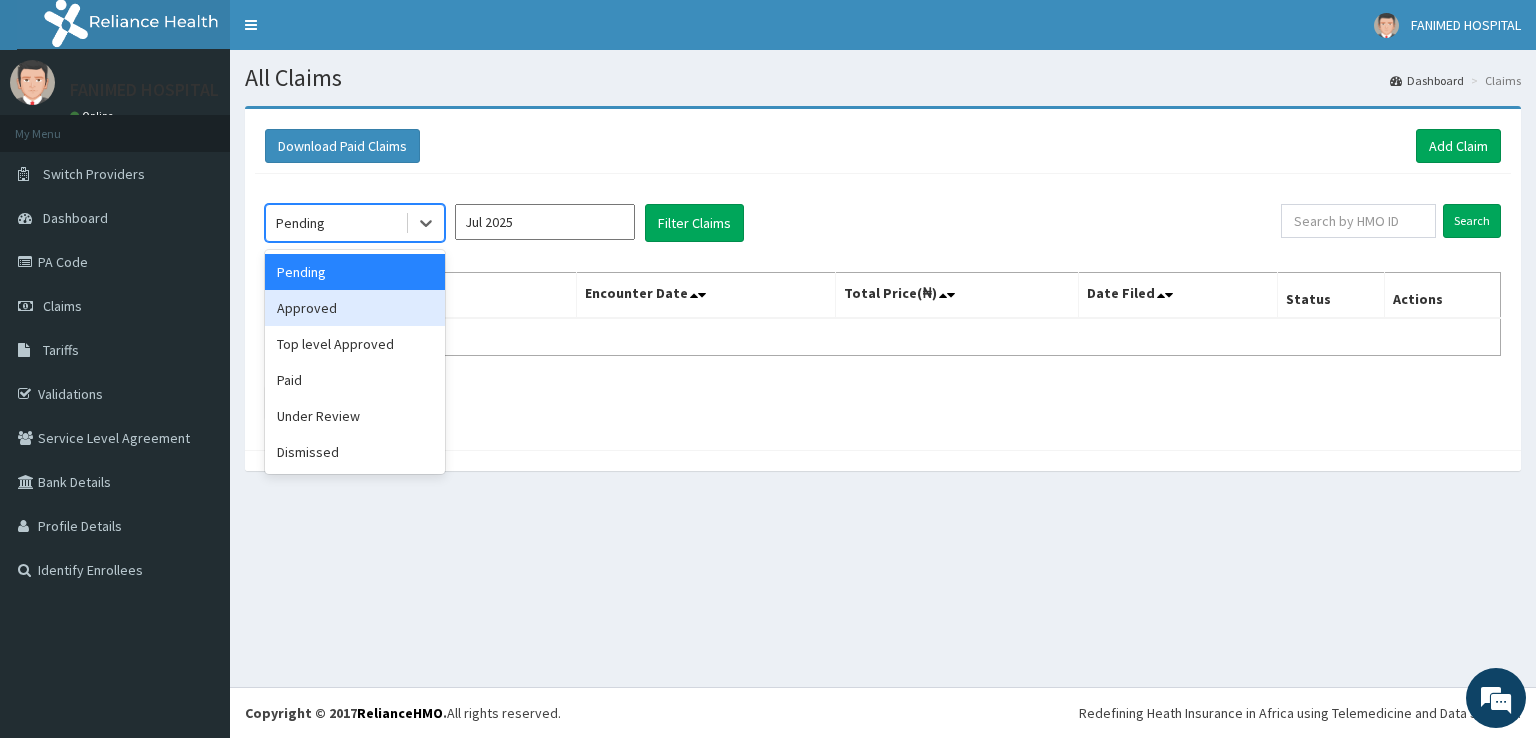 click on "Approved" at bounding box center (355, 308) 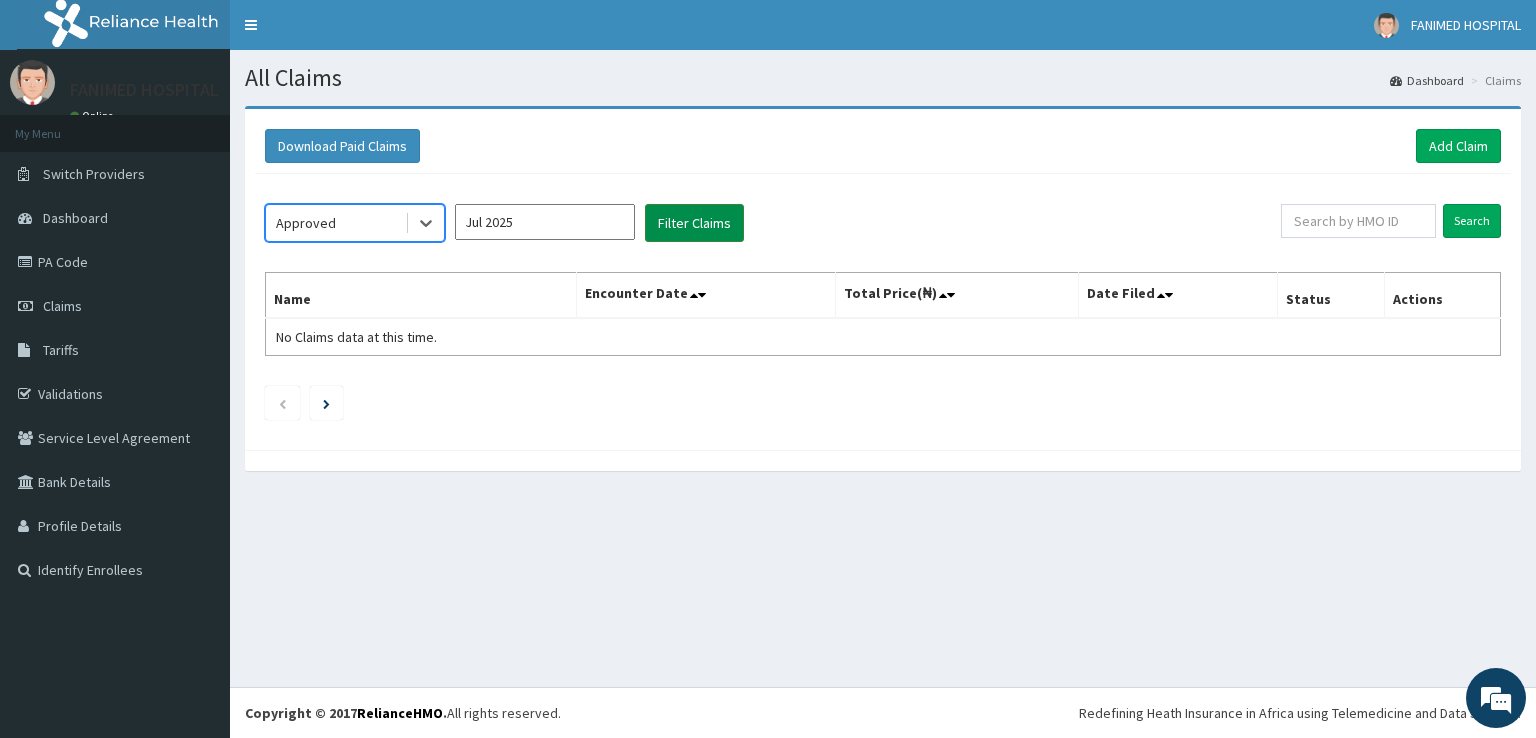 click on "Filter Claims" at bounding box center (694, 223) 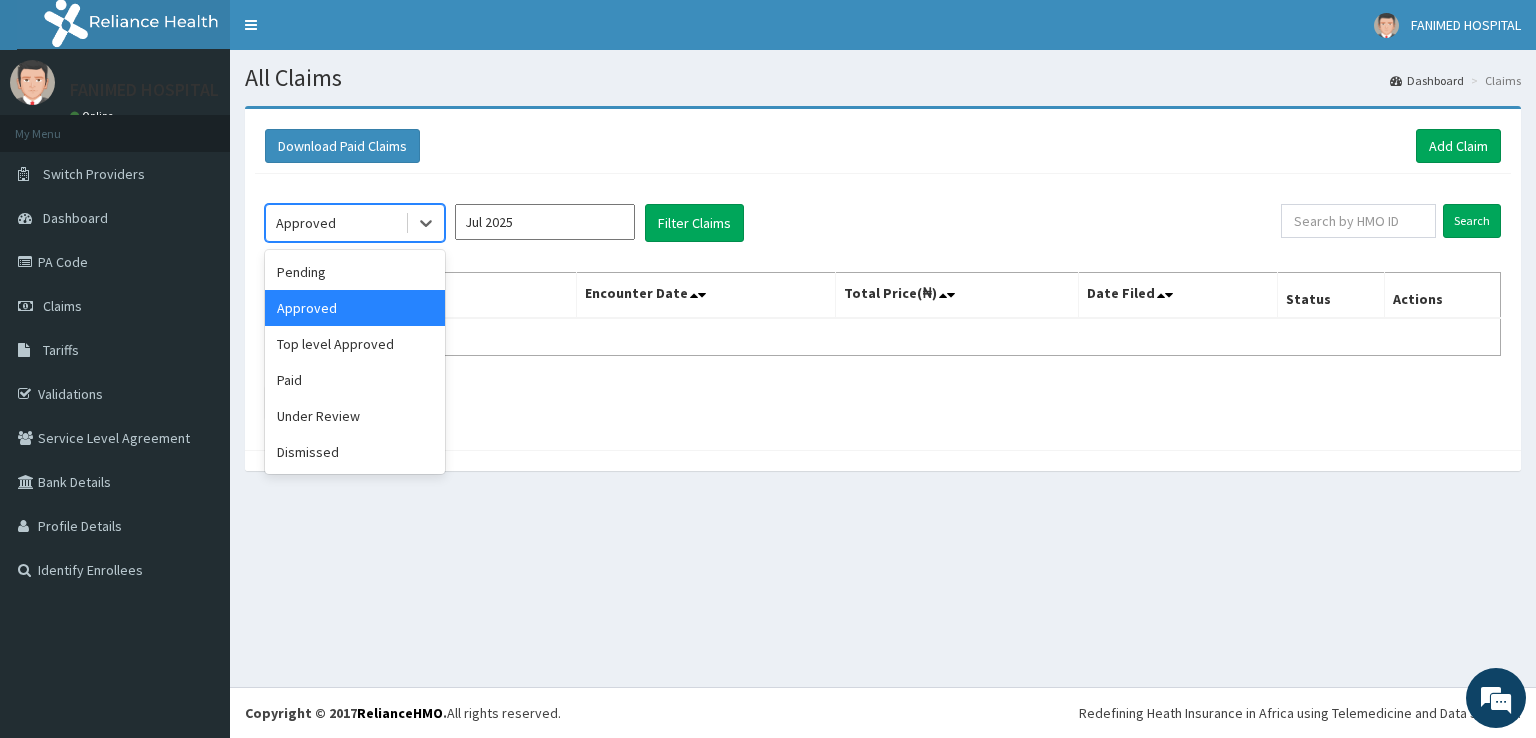 click on "Approved" at bounding box center [335, 223] 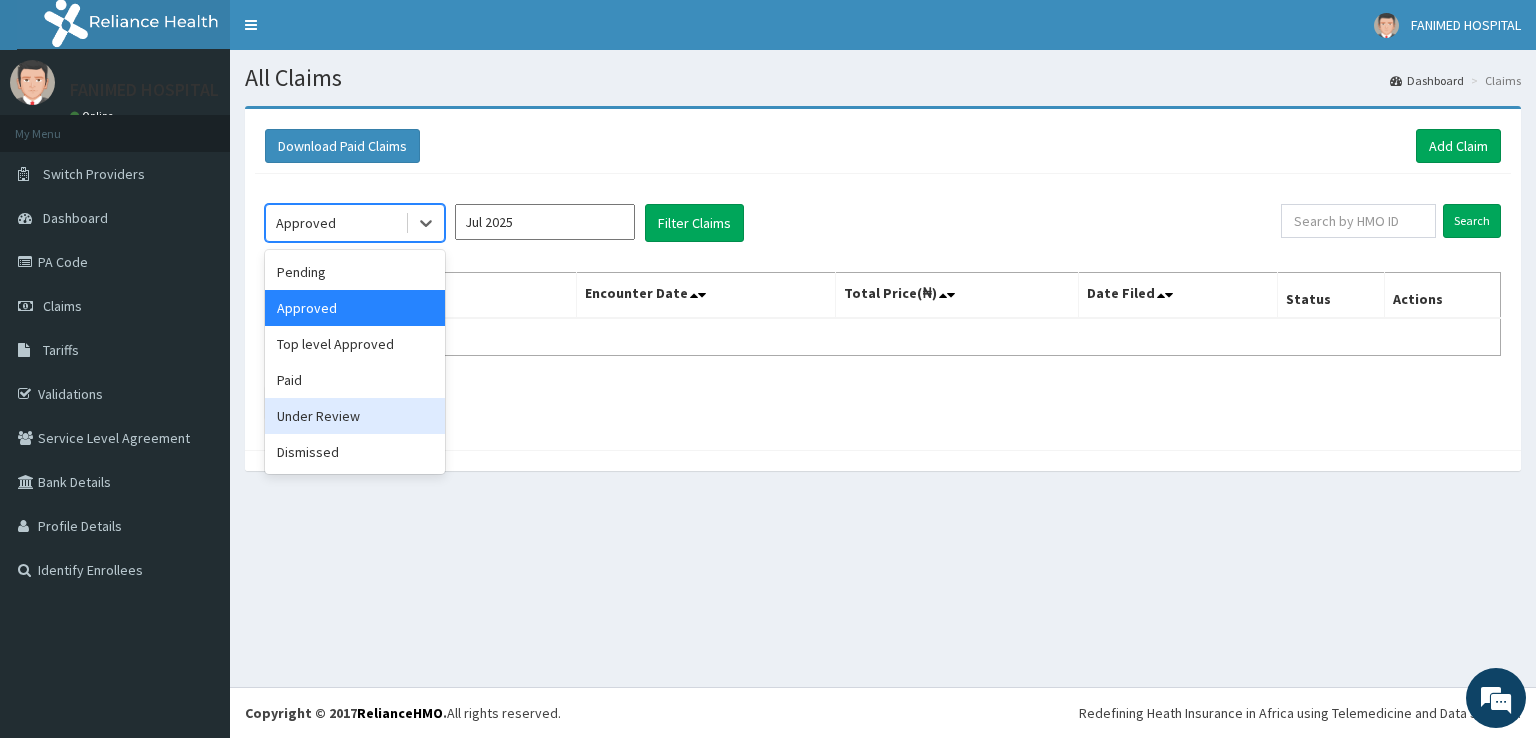 click on "Under Review" at bounding box center [355, 416] 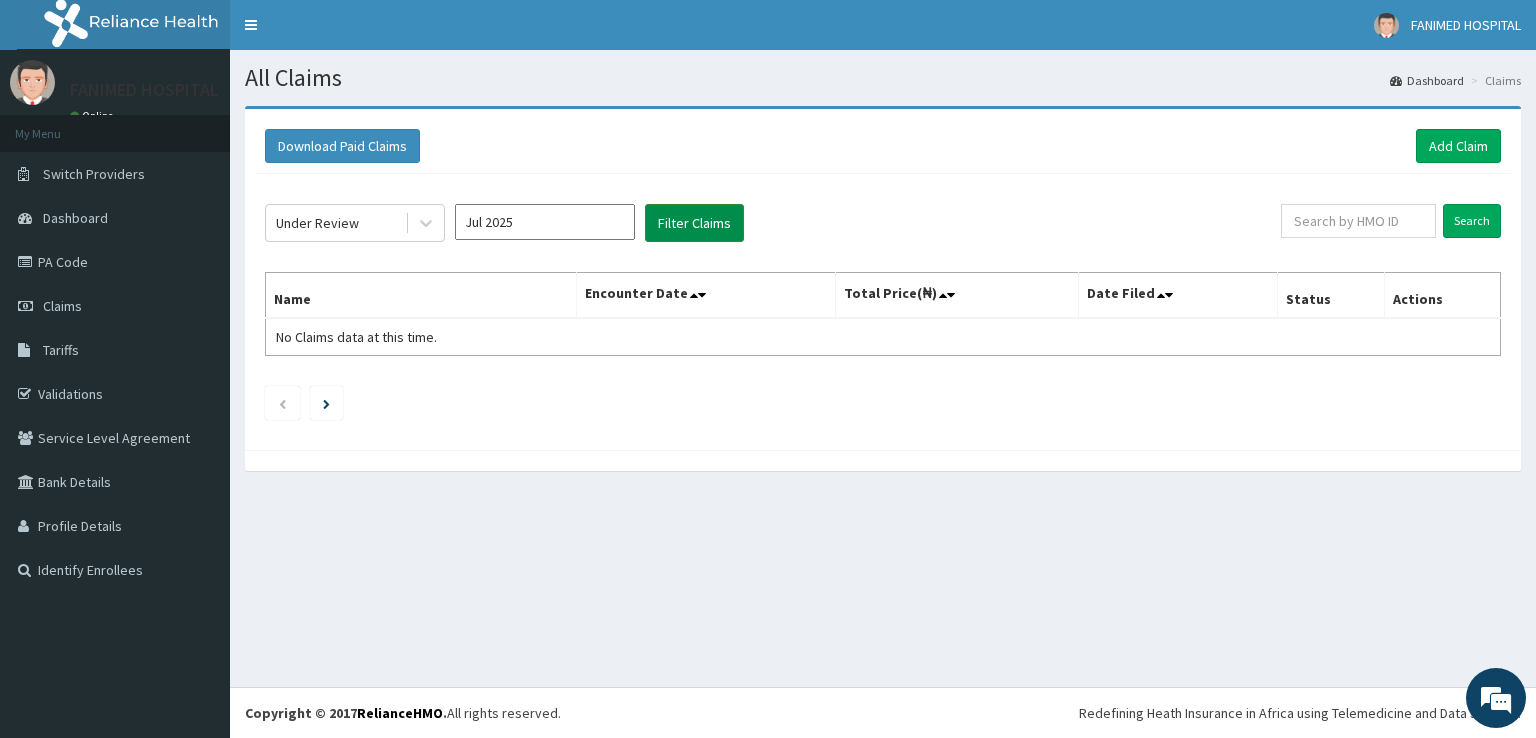 click on "Filter Claims" at bounding box center (694, 223) 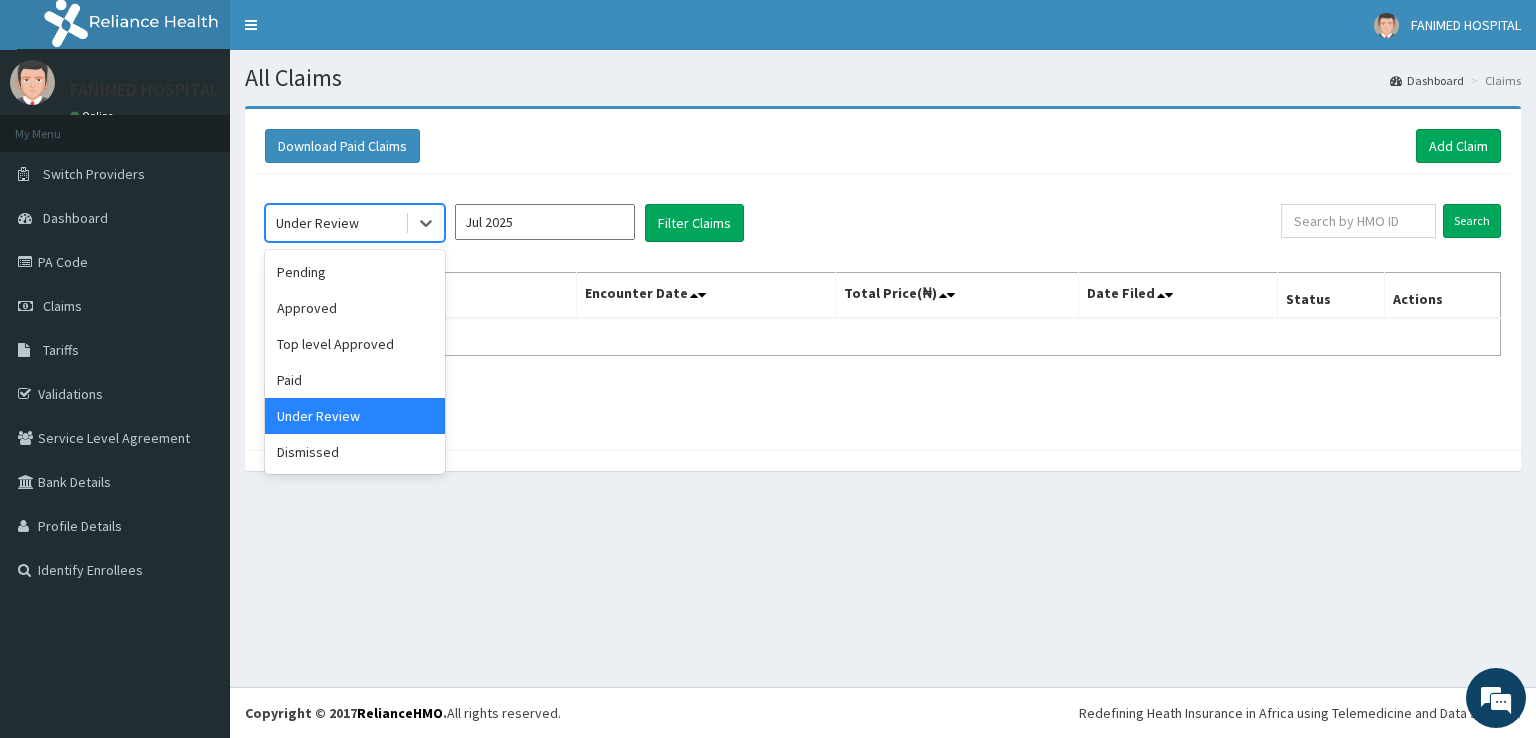 click on "Under Review" at bounding box center [317, 223] 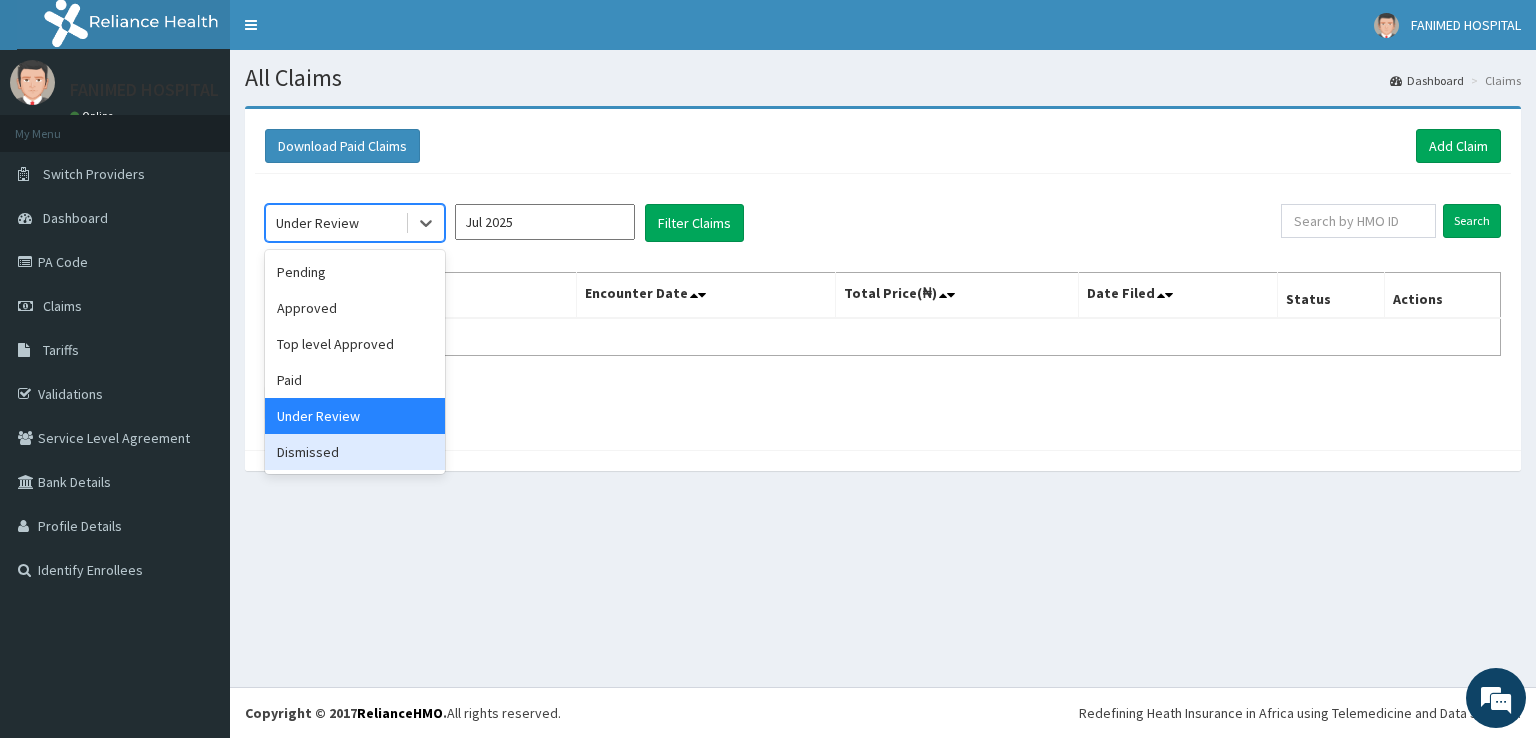 click on "Dismissed" at bounding box center [355, 452] 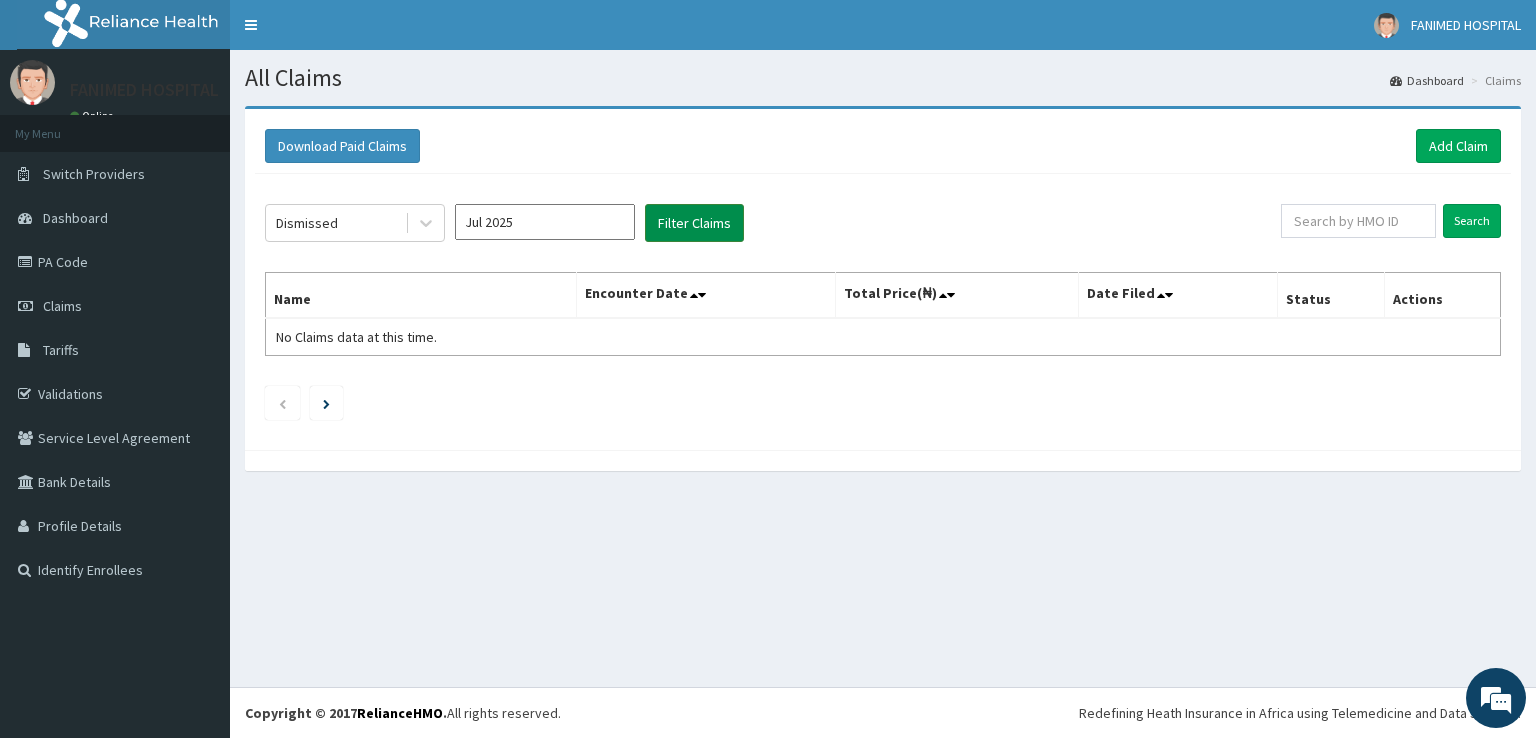 click on "Filter Claims" at bounding box center [694, 223] 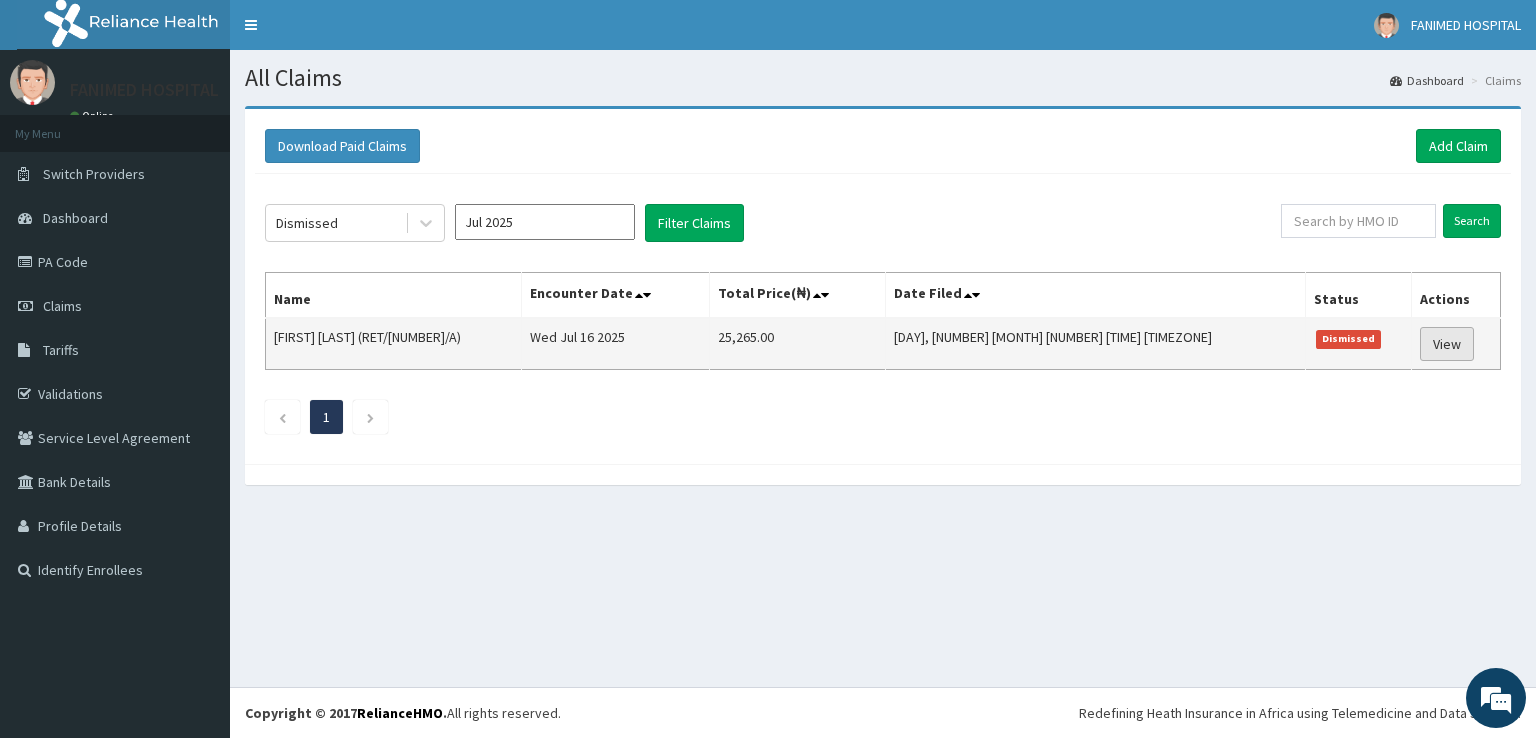 click on "View" at bounding box center (1447, 344) 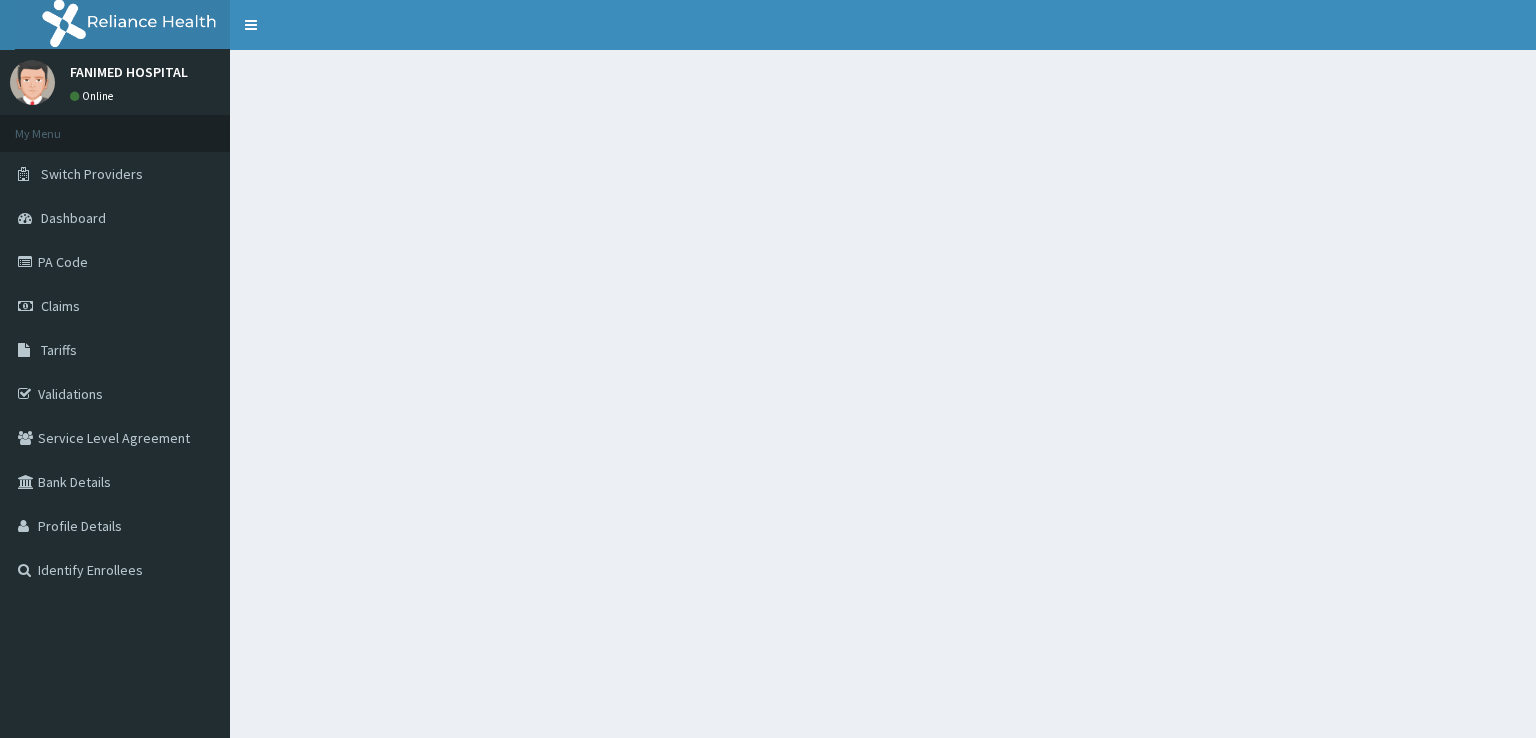 scroll, scrollTop: 0, scrollLeft: 0, axis: both 